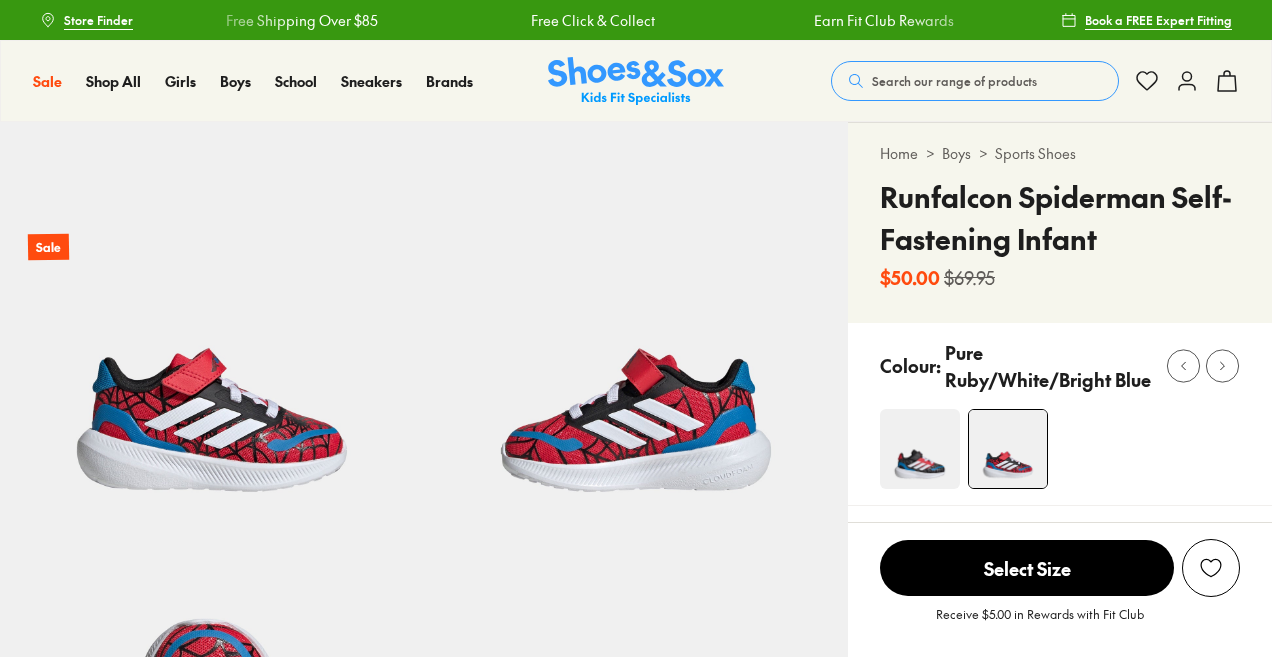 scroll, scrollTop: 0, scrollLeft: 0, axis: both 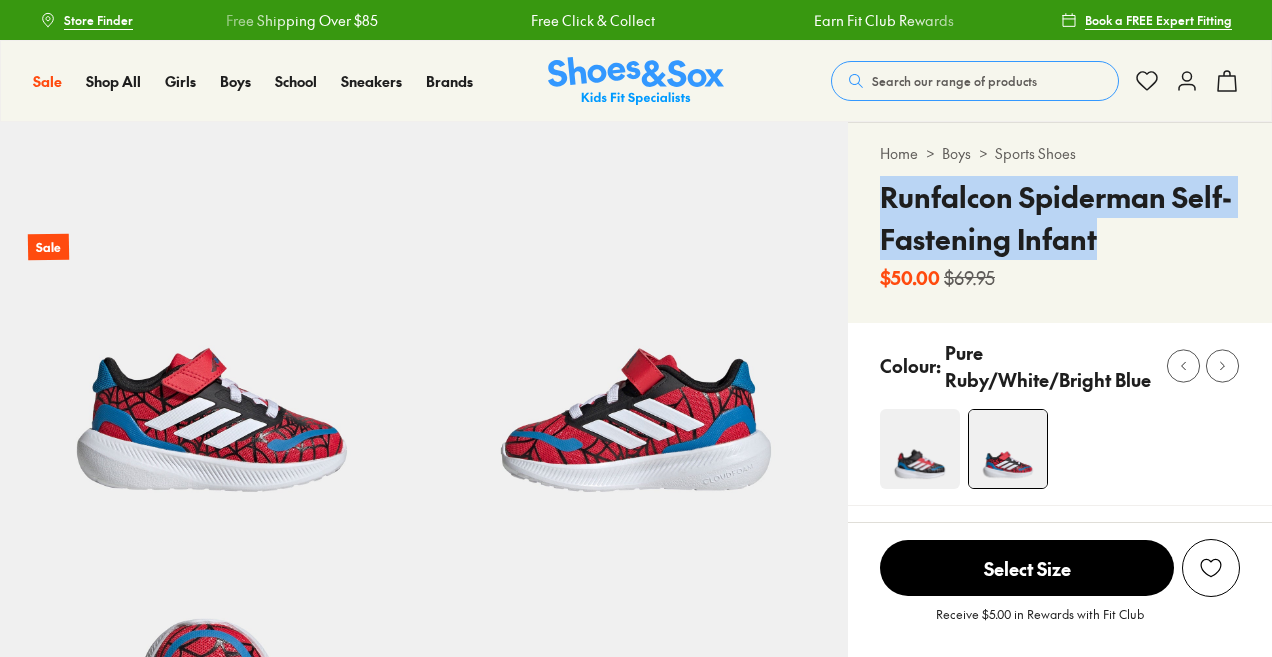 drag, startPoint x: 1092, startPoint y: 241, endPoint x: 878, endPoint y: 183, distance: 221.72055 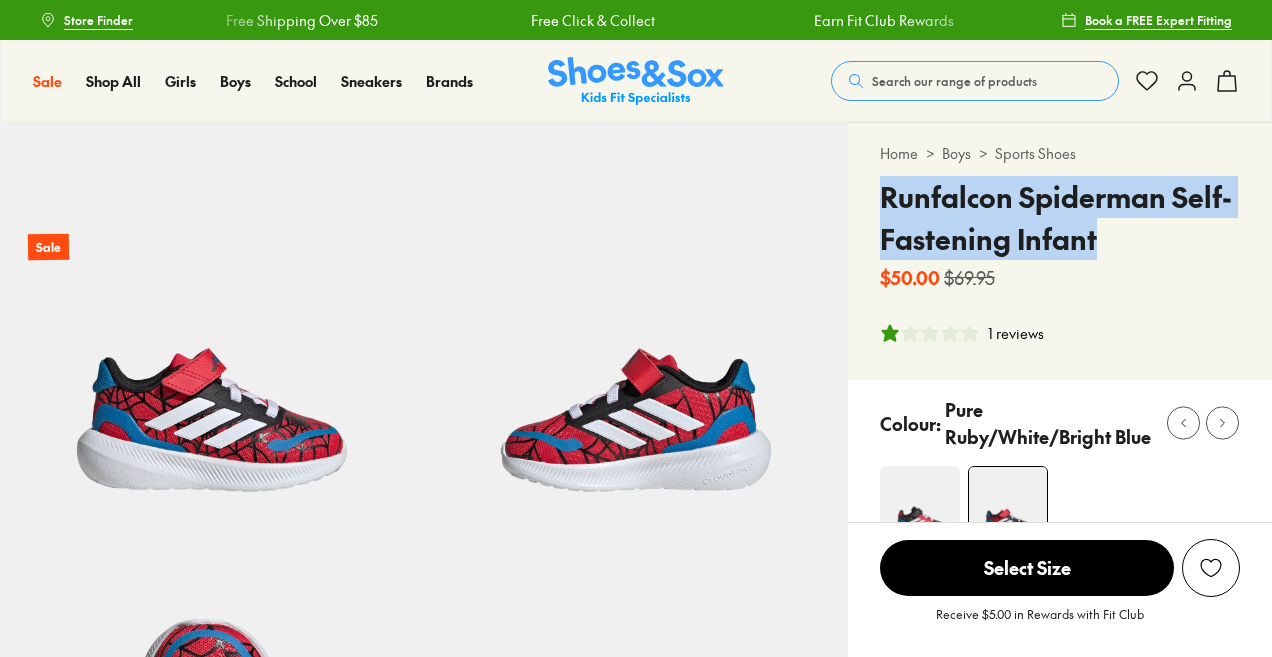 copy on "Runfalcon Spiderman Self-Fastening Infant" 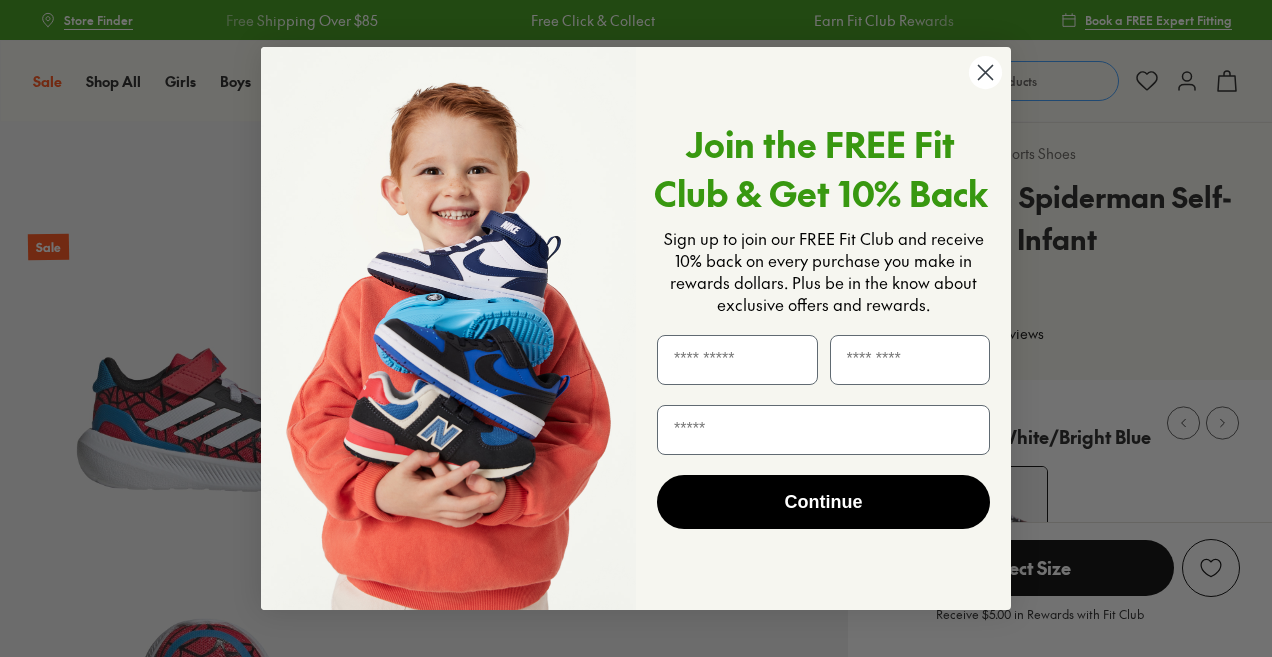 click 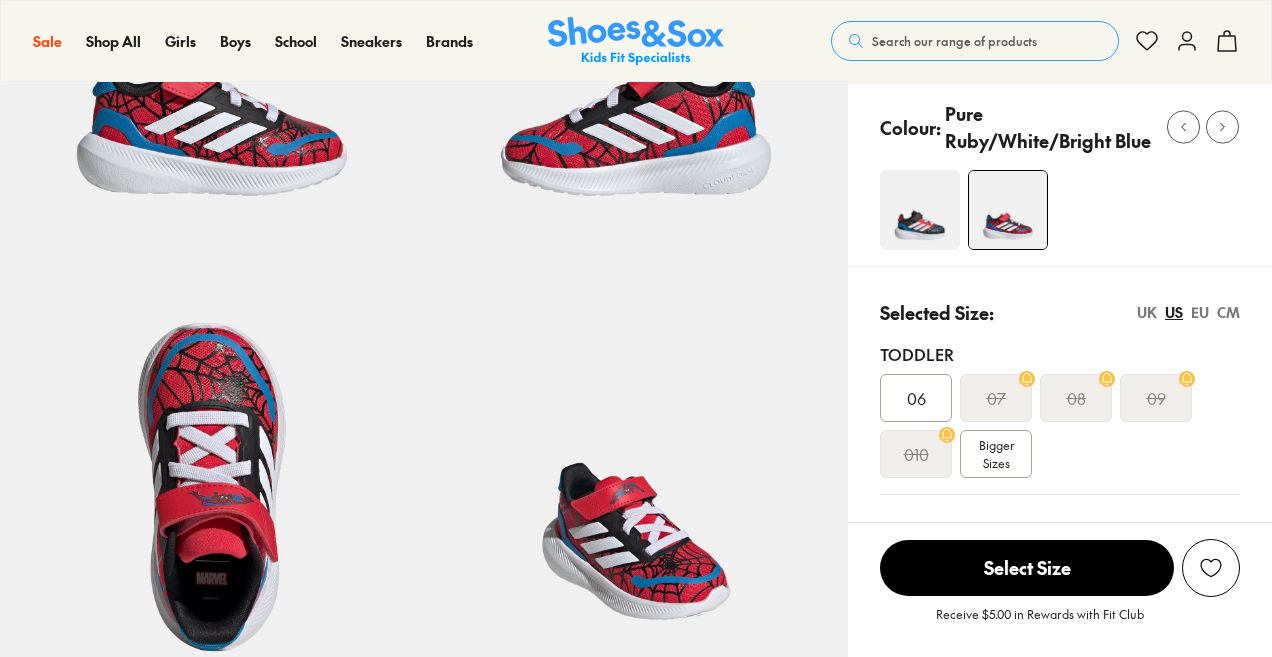 scroll, scrollTop: 300, scrollLeft: 0, axis: vertical 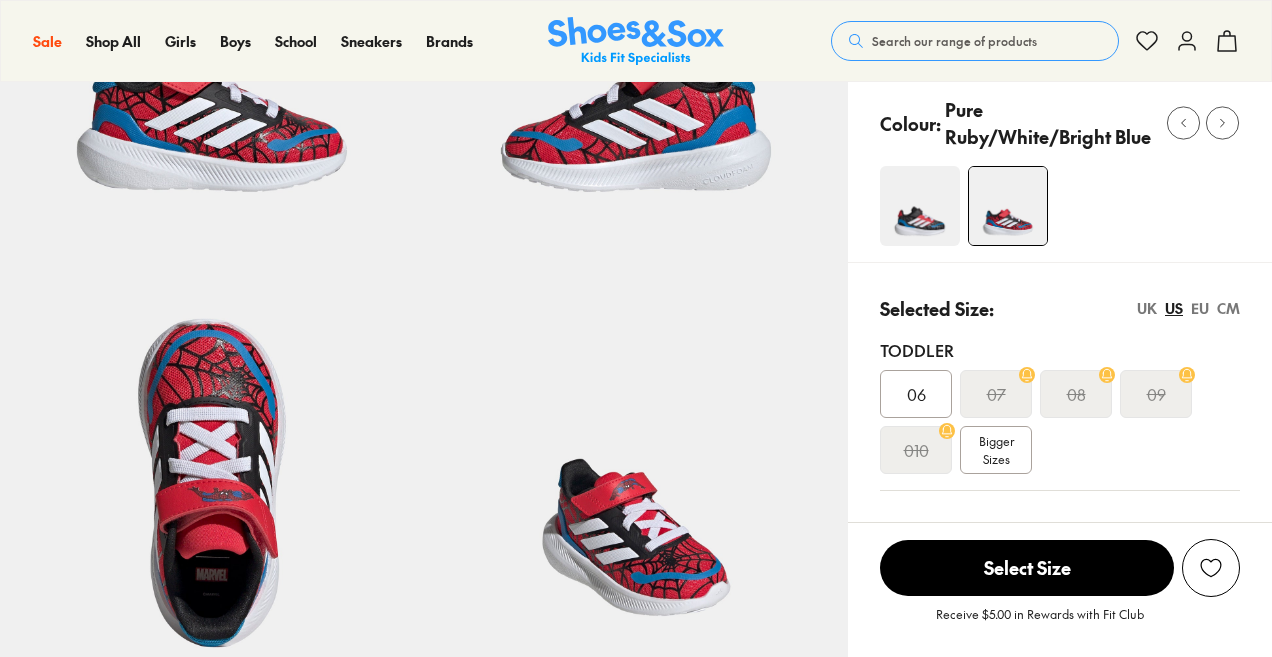 click on "09" at bounding box center [1156, 394] 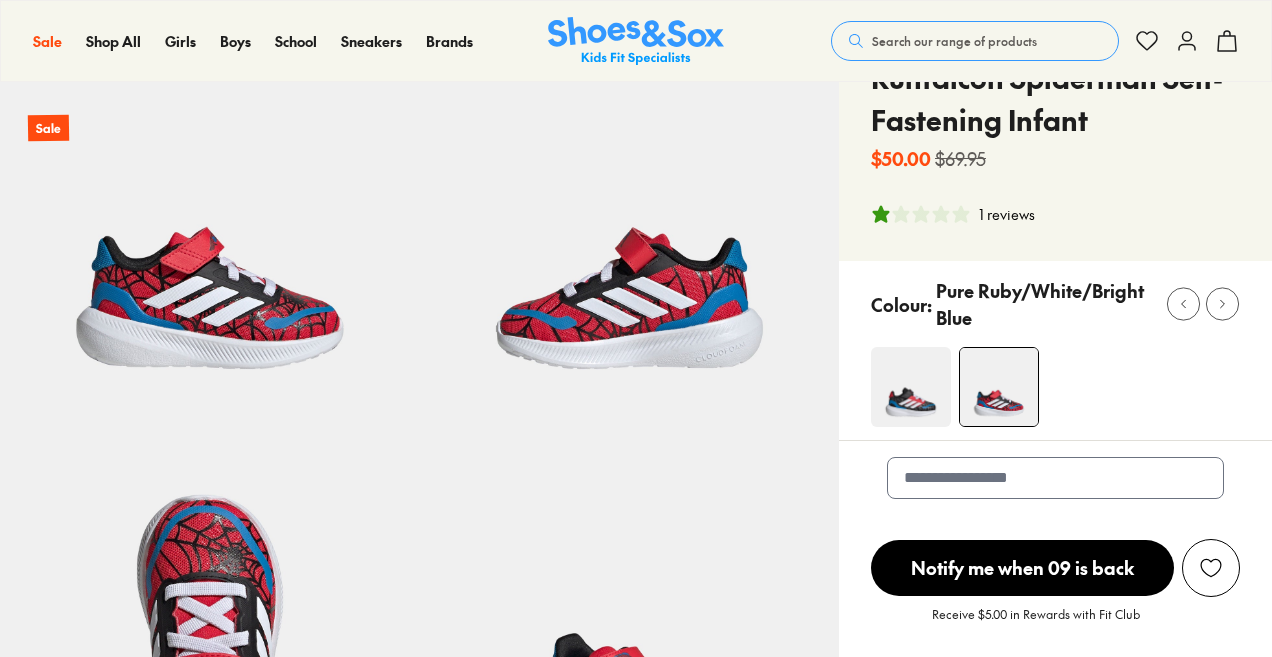 scroll, scrollTop: 100, scrollLeft: 0, axis: vertical 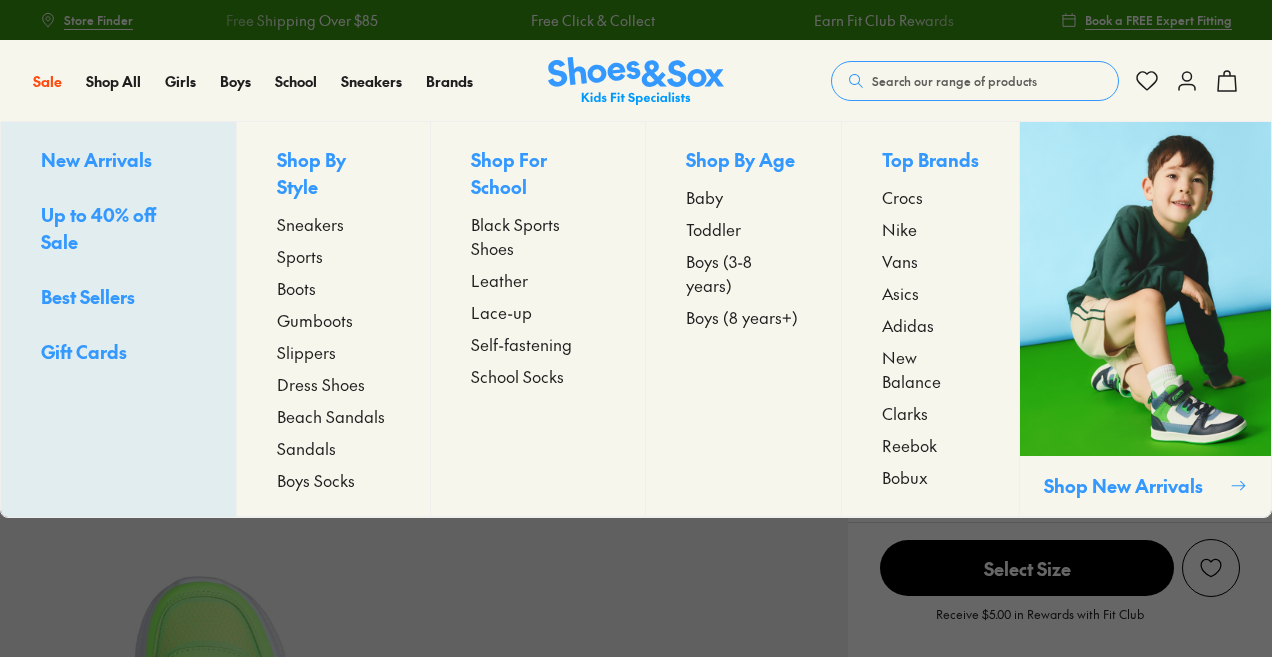 select on "*" 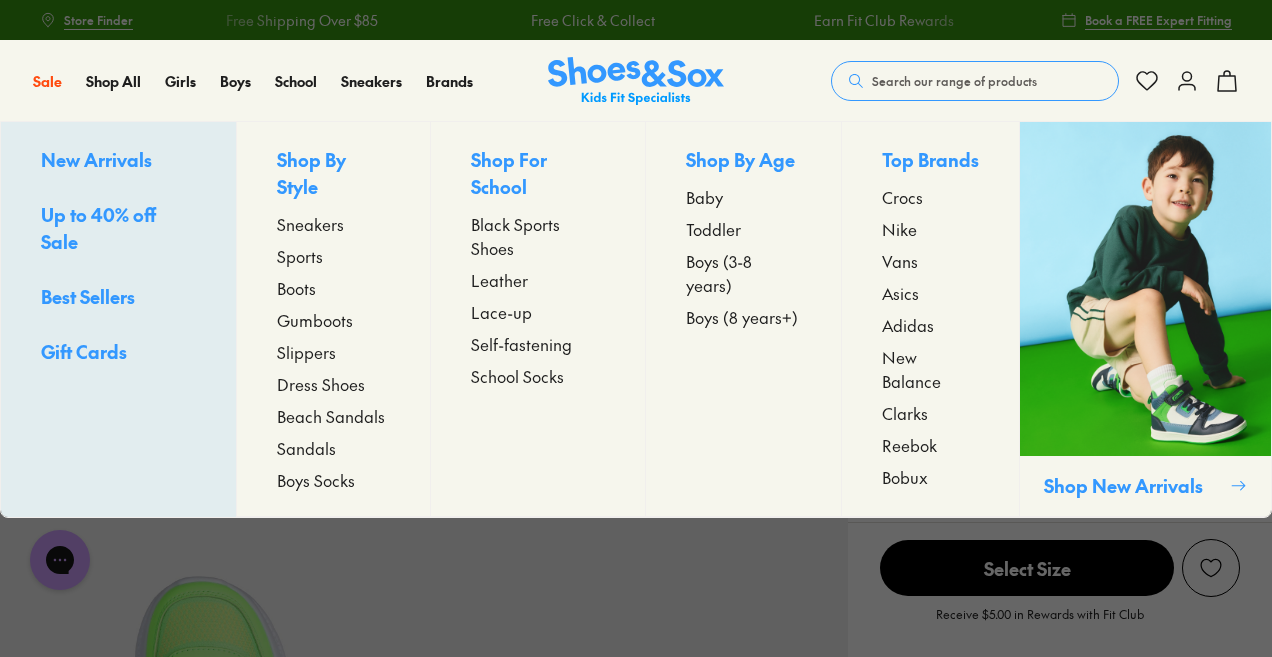 scroll, scrollTop: 0, scrollLeft: 0, axis: both 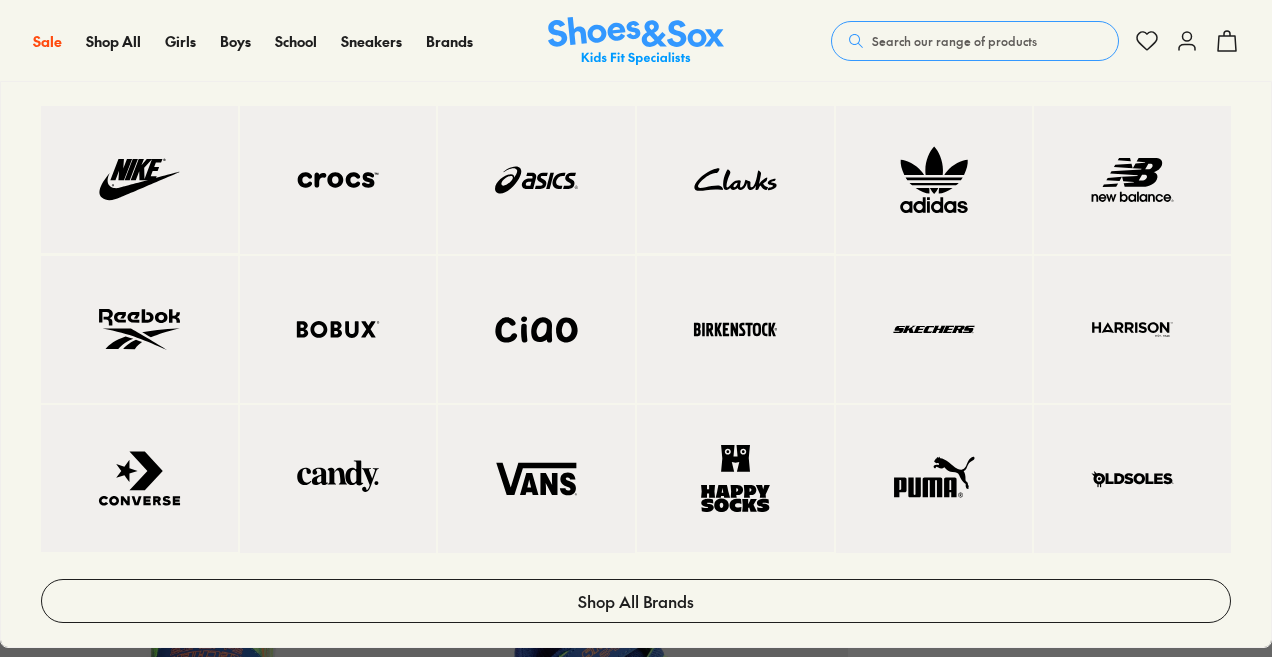 click at bounding box center [536, 180] 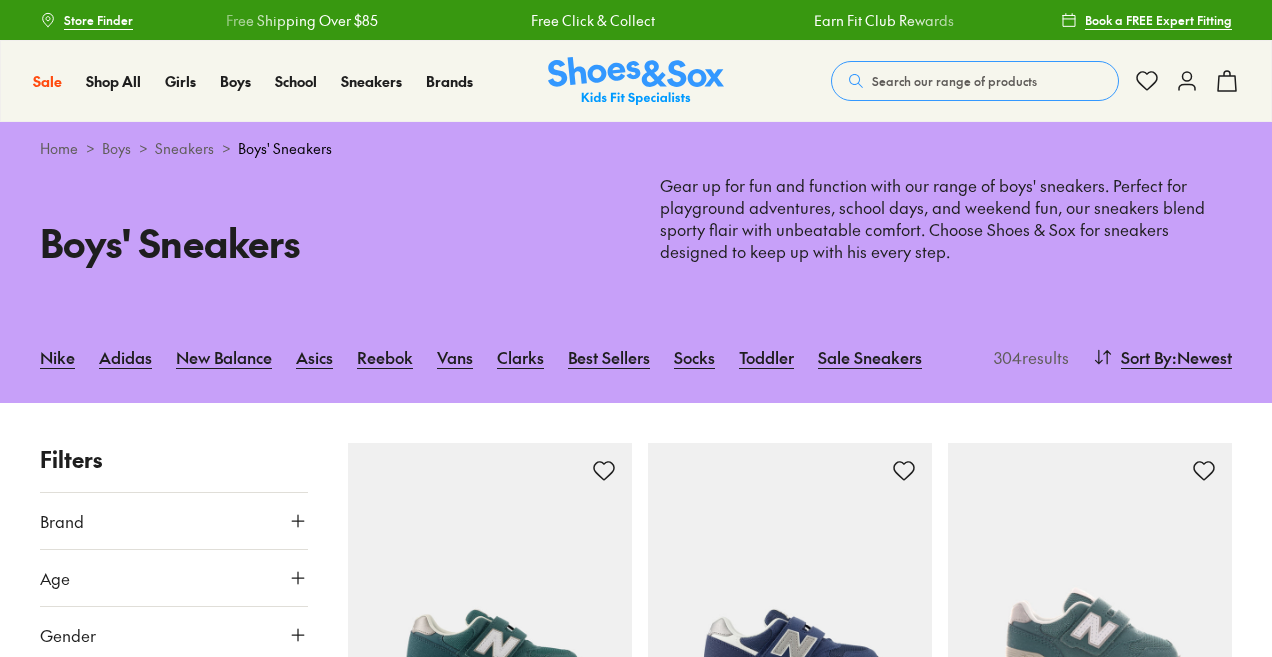 scroll, scrollTop: 0, scrollLeft: 0, axis: both 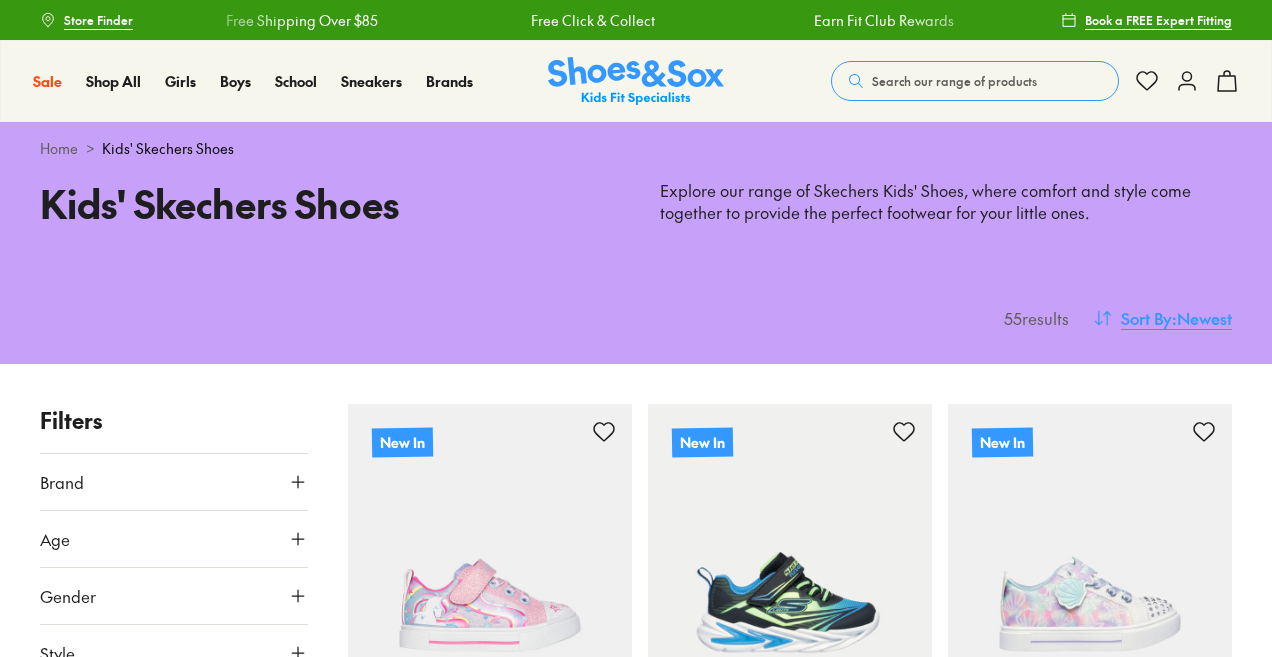 click on ":  Newest" at bounding box center [1202, 318] 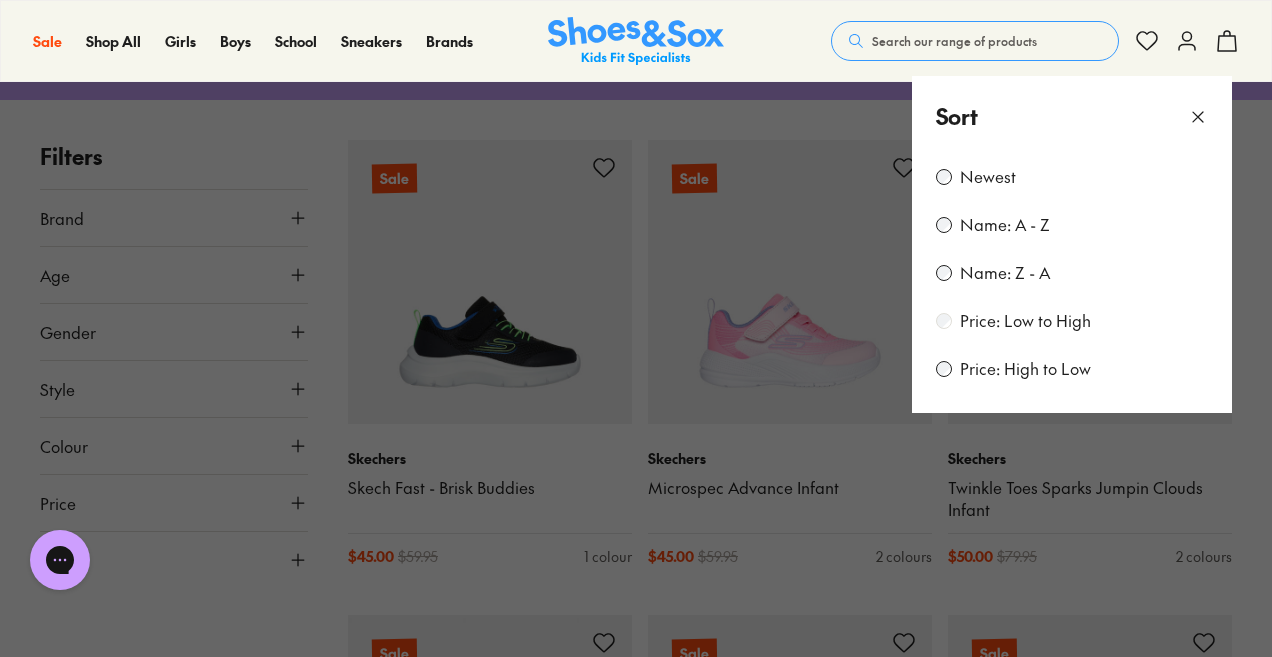 scroll, scrollTop: 0, scrollLeft: 0, axis: both 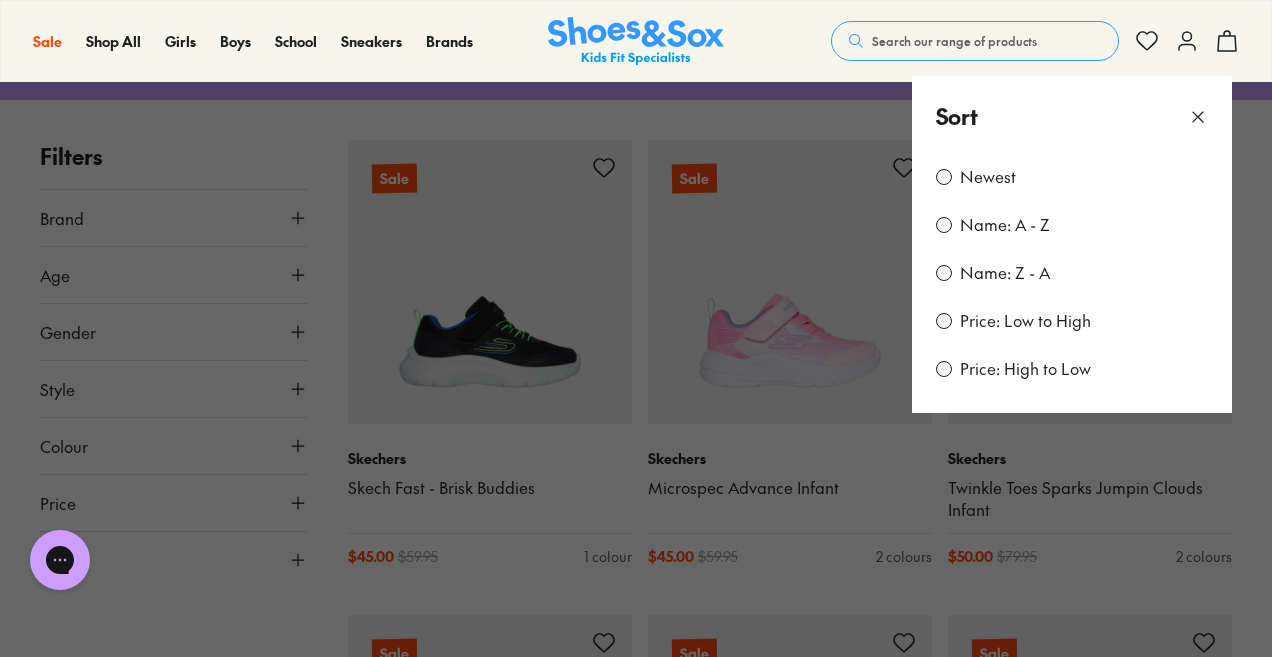 click 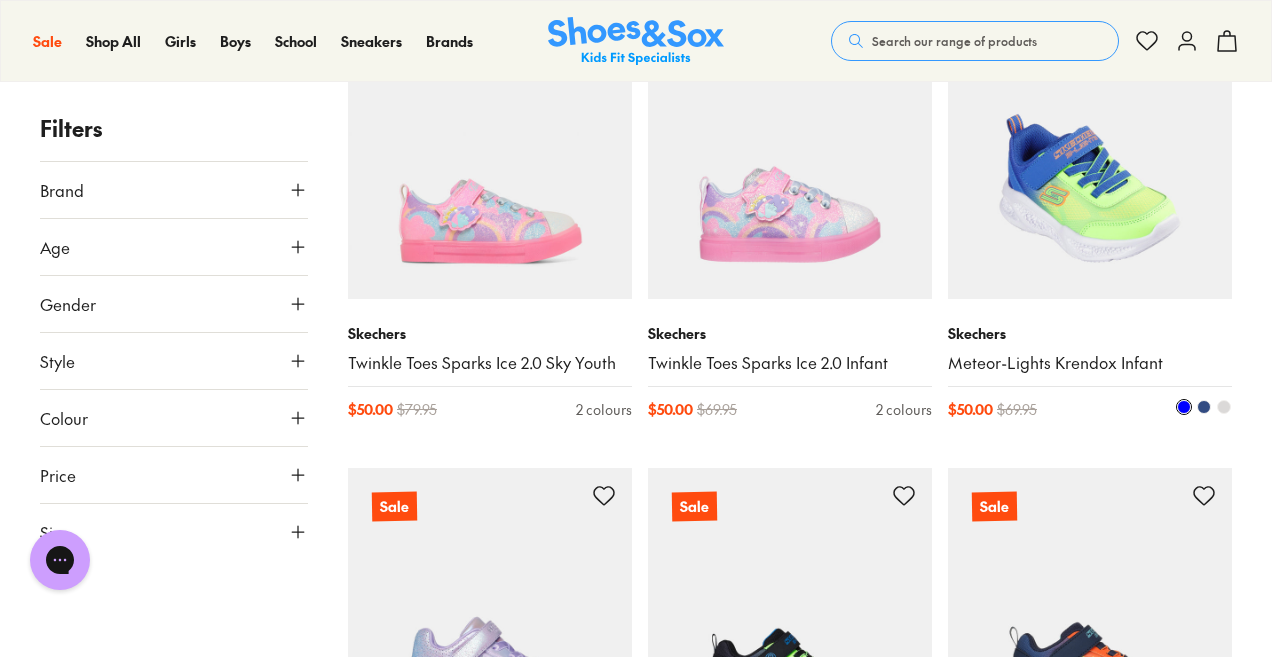 scroll, scrollTop: 0, scrollLeft: 0, axis: both 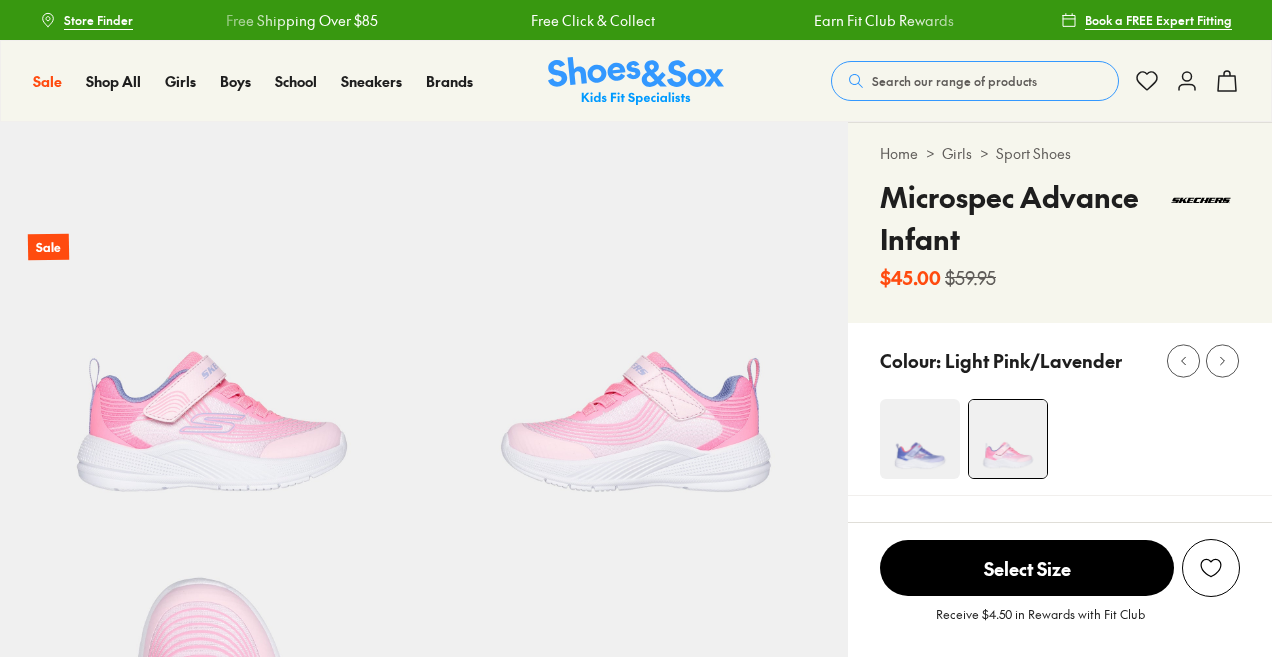 select on "*" 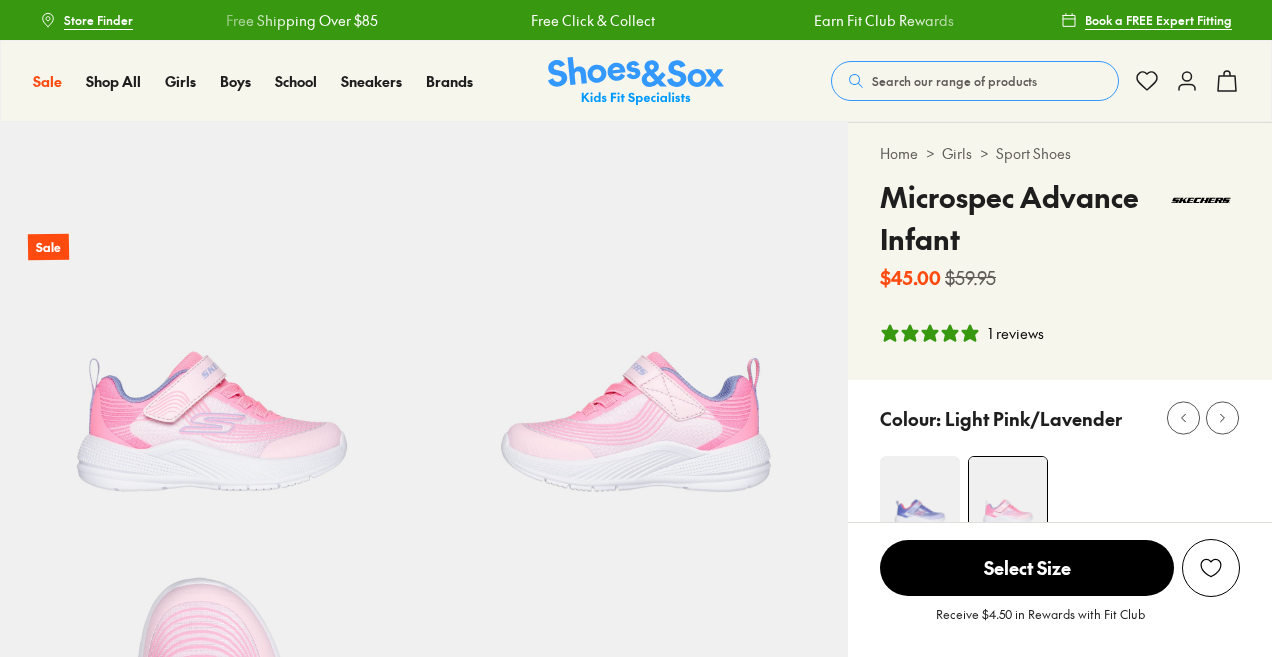 scroll, scrollTop: 0, scrollLeft: 0, axis: both 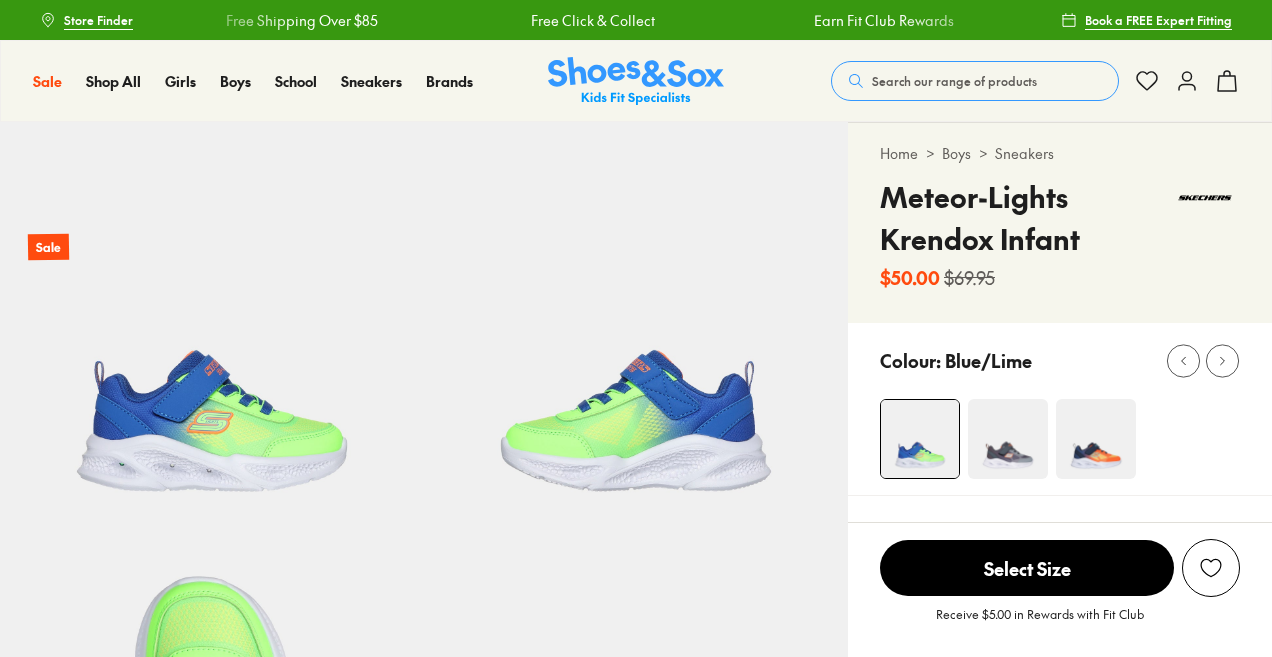 select on "*" 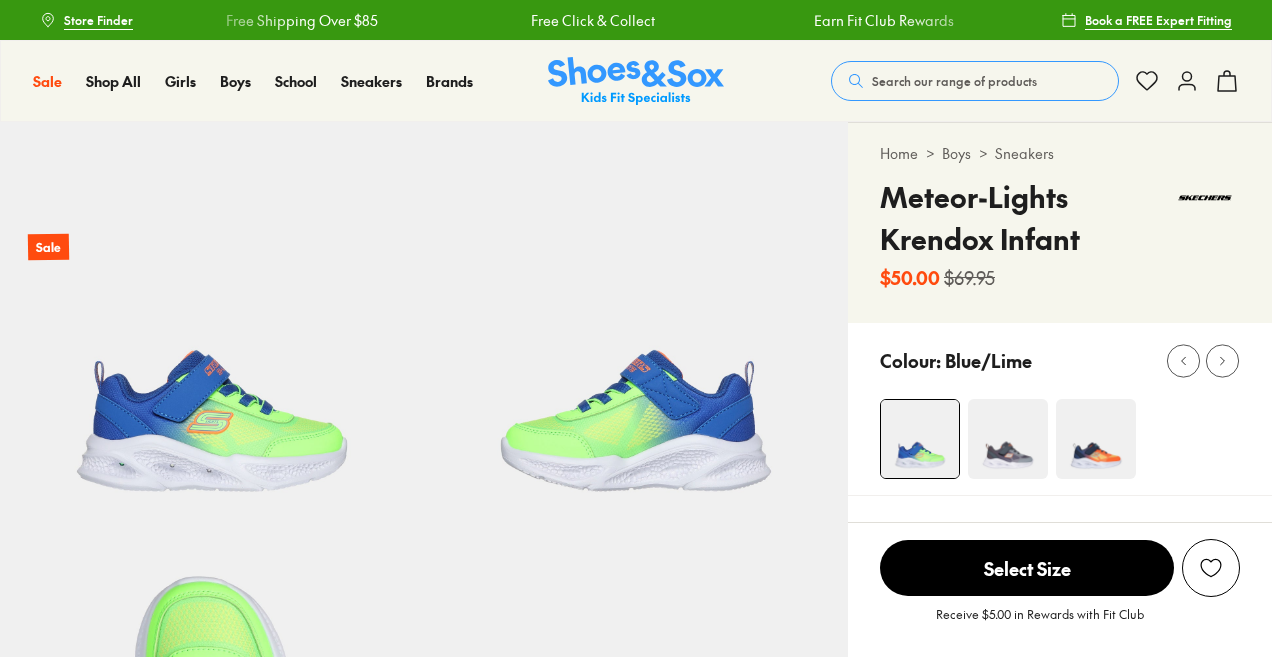 scroll, scrollTop: 0, scrollLeft: 0, axis: both 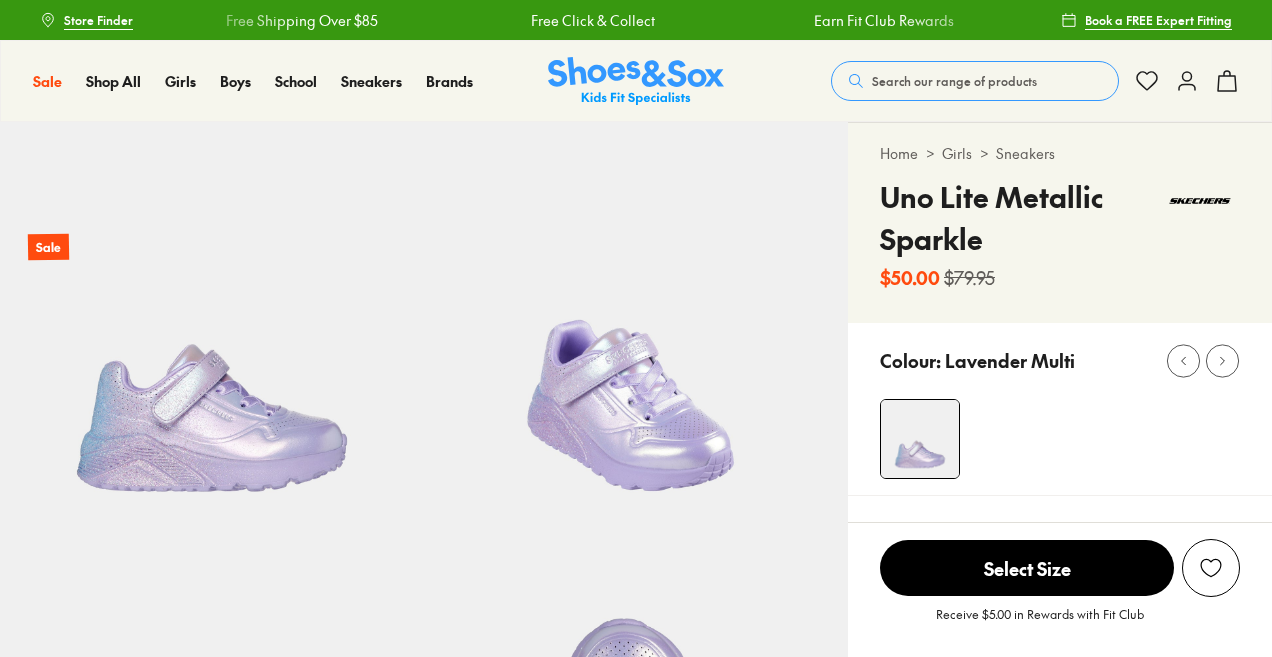 select on "*" 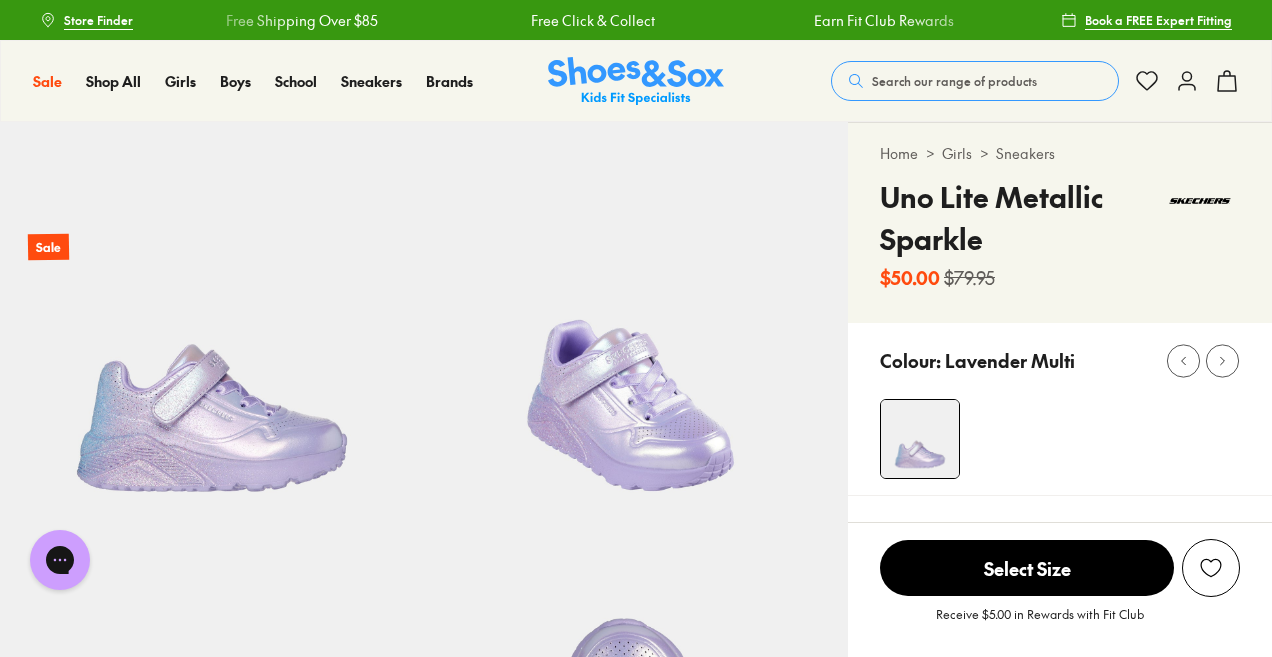 scroll, scrollTop: 0, scrollLeft: 0, axis: both 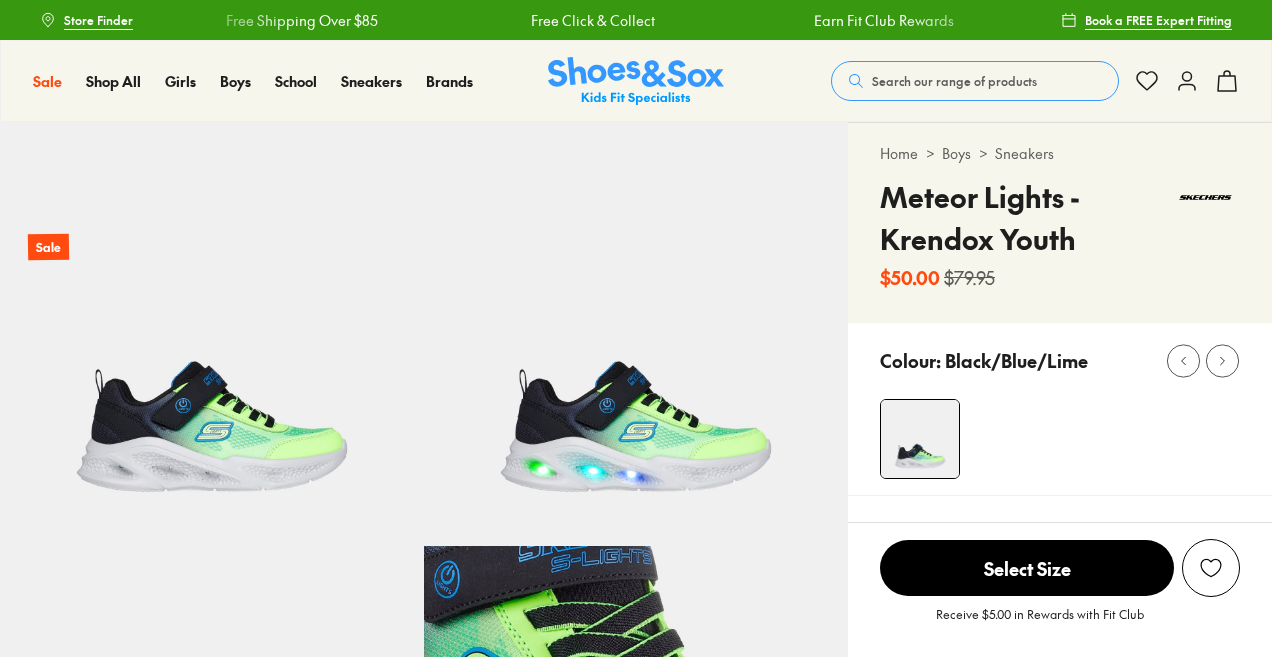 select on "*" 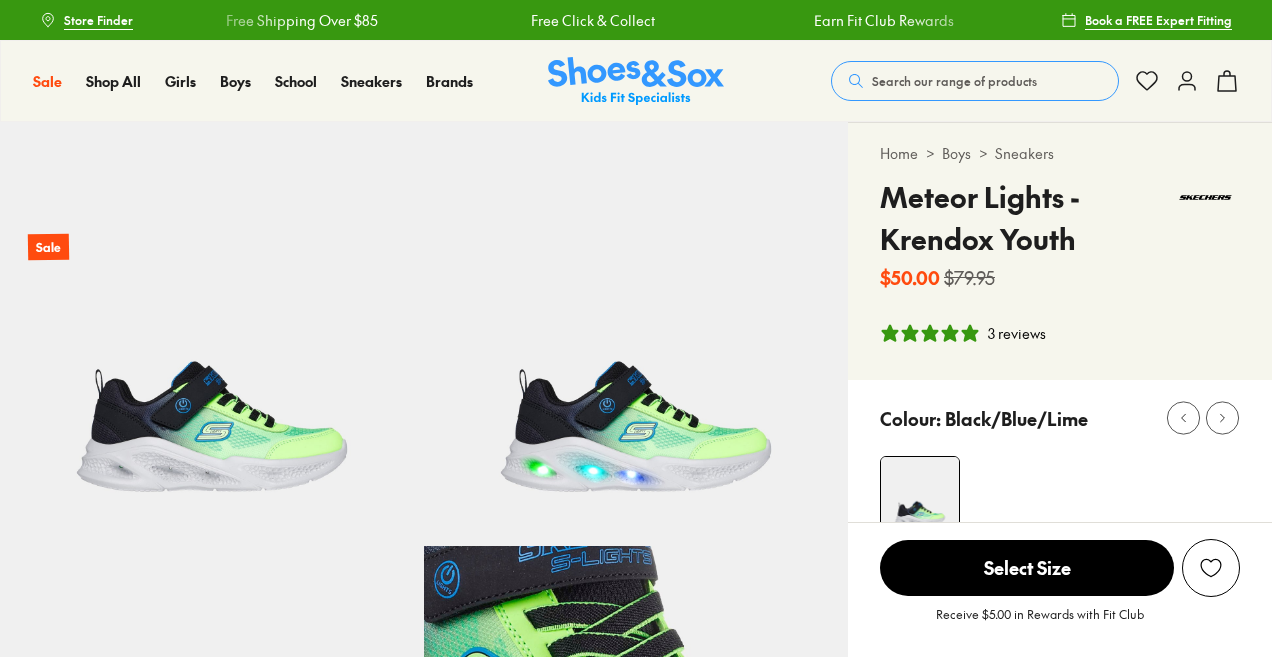 scroll, scrollTop: 0, scrollLeft: 0, axis: both 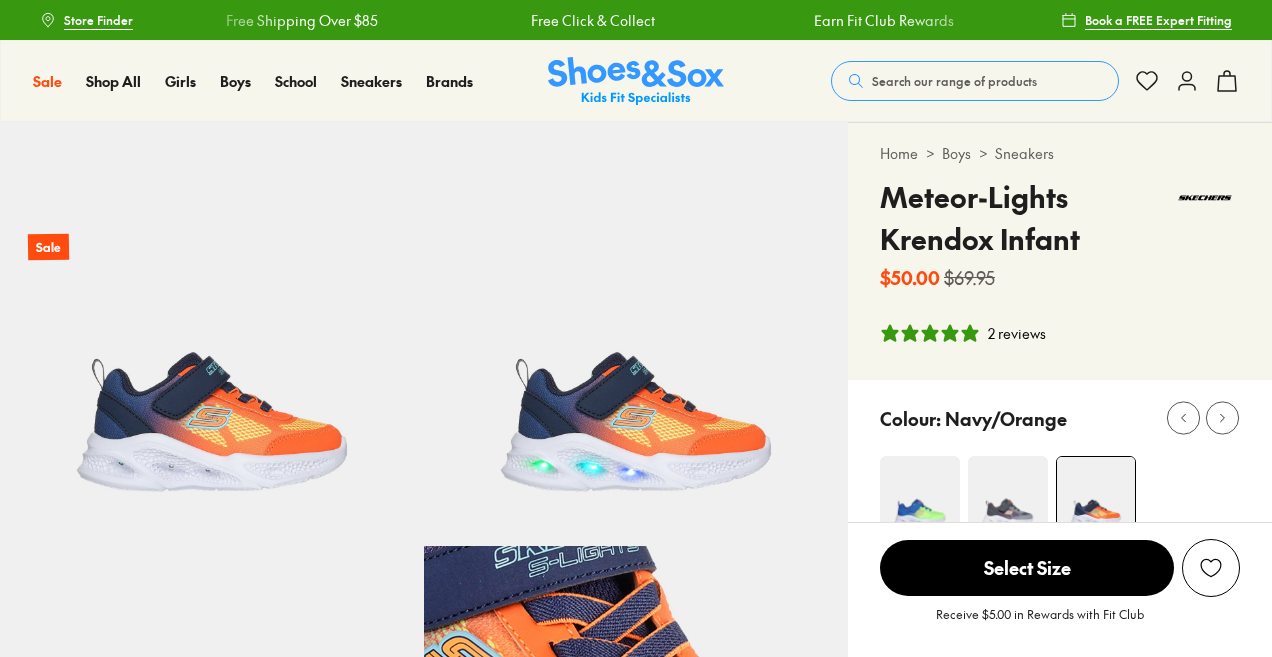 select on "*" 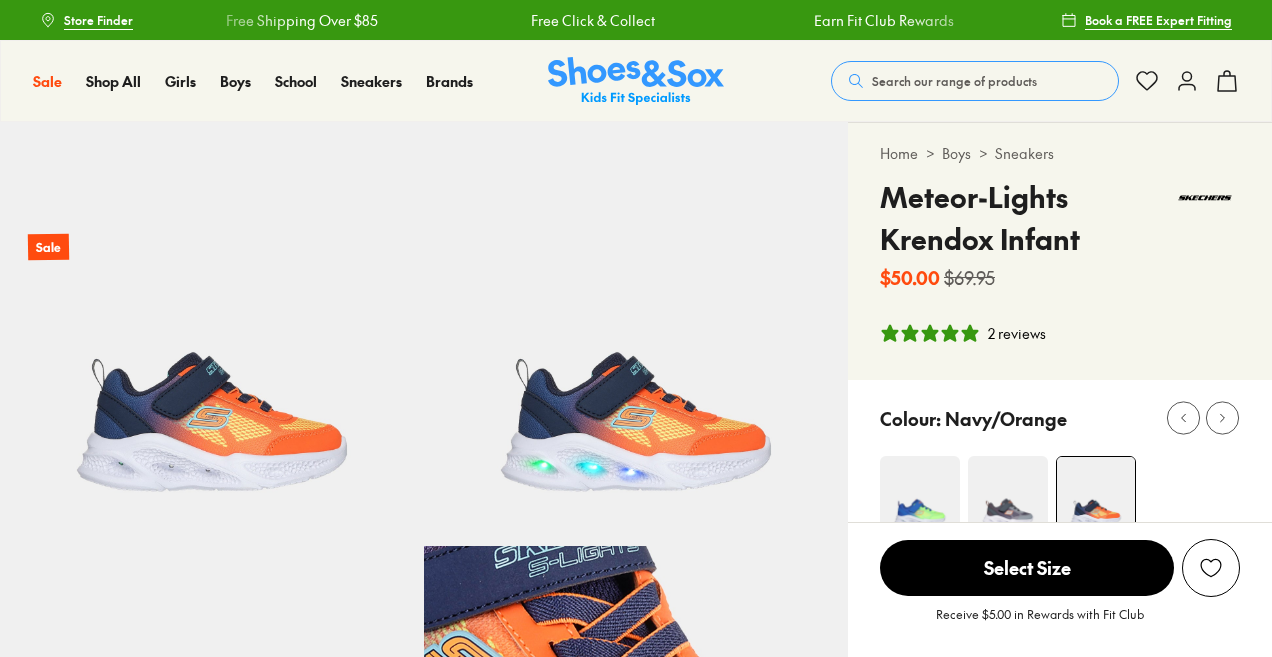 scroll, scrollTop: 0, scrollLeft: 0, axis: both 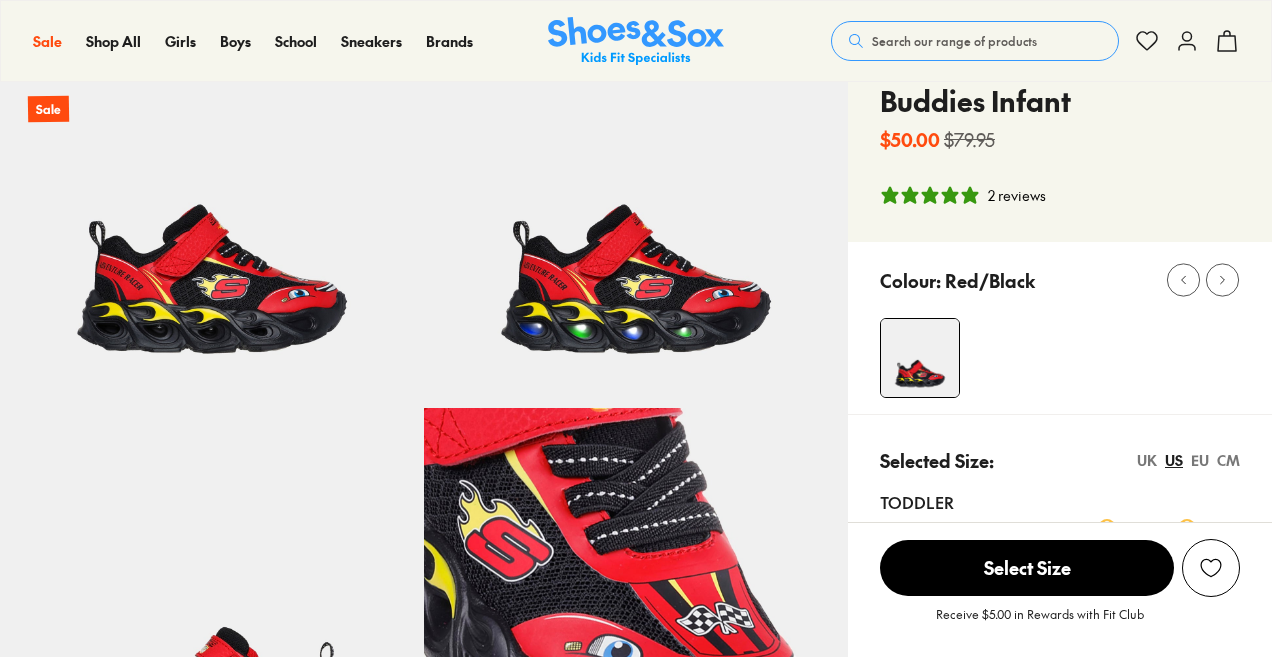 select on "*" 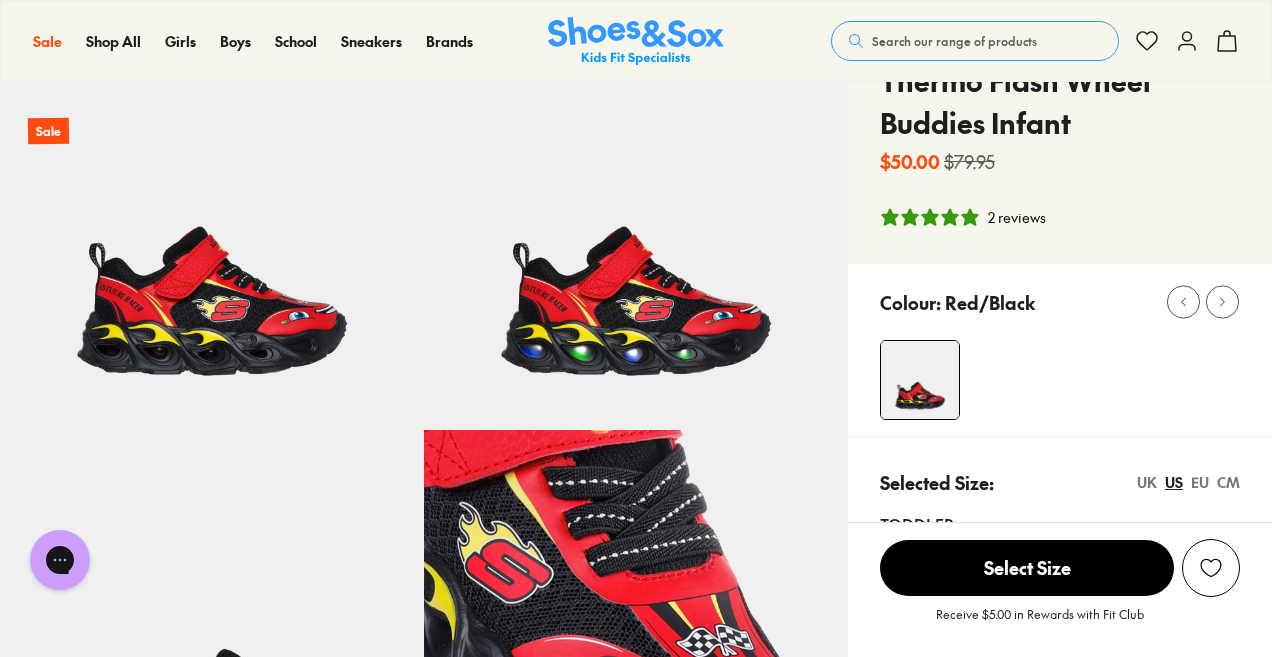 scroll, scrollTop: 100, scrollLeft: 0, axis: vertical 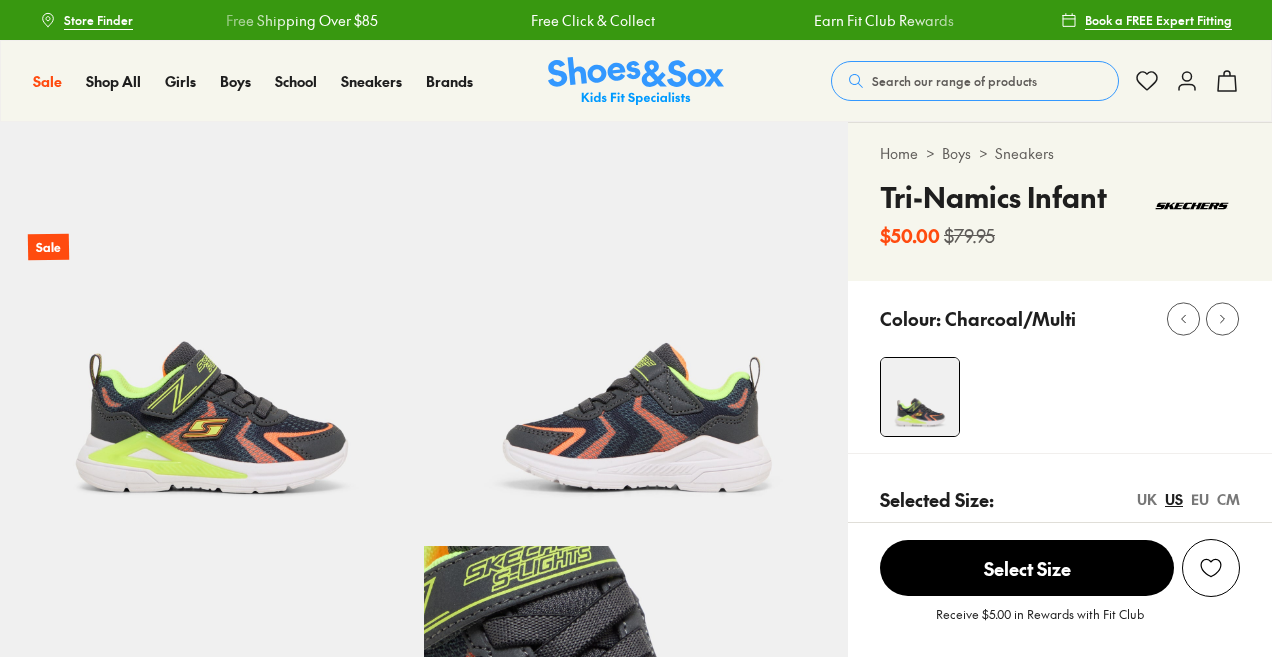 select on "*" 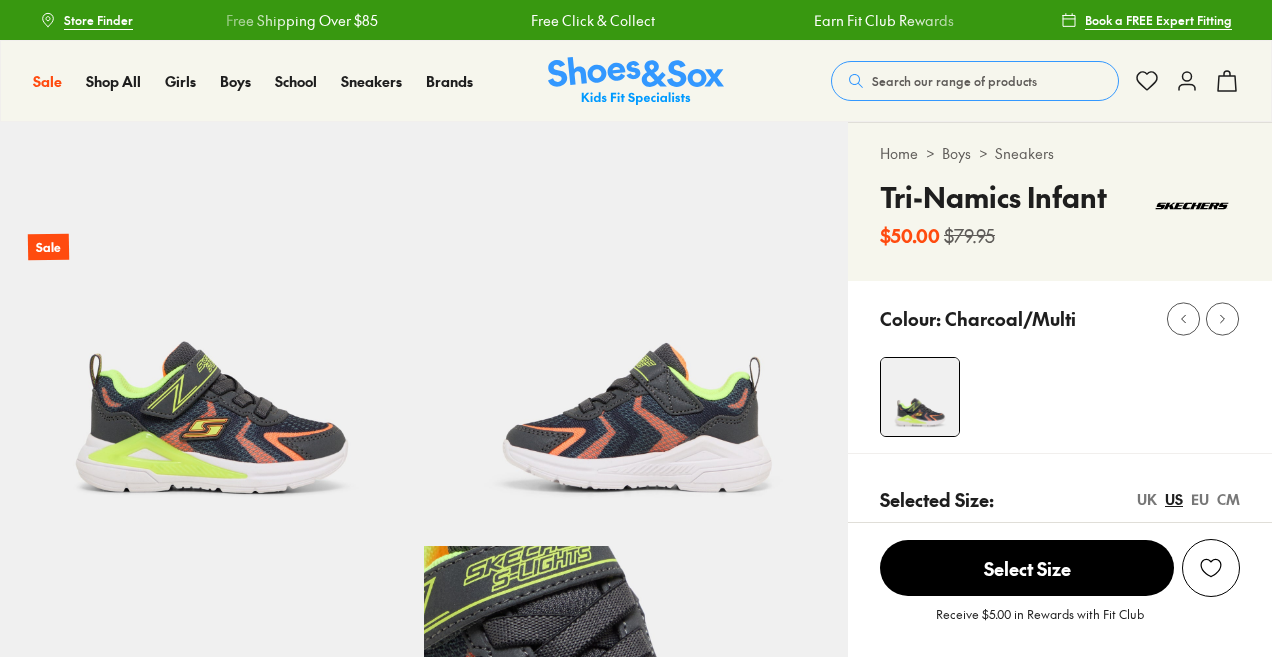 scroll, scrollTop: 0, scrollLeft: 0, axis: both 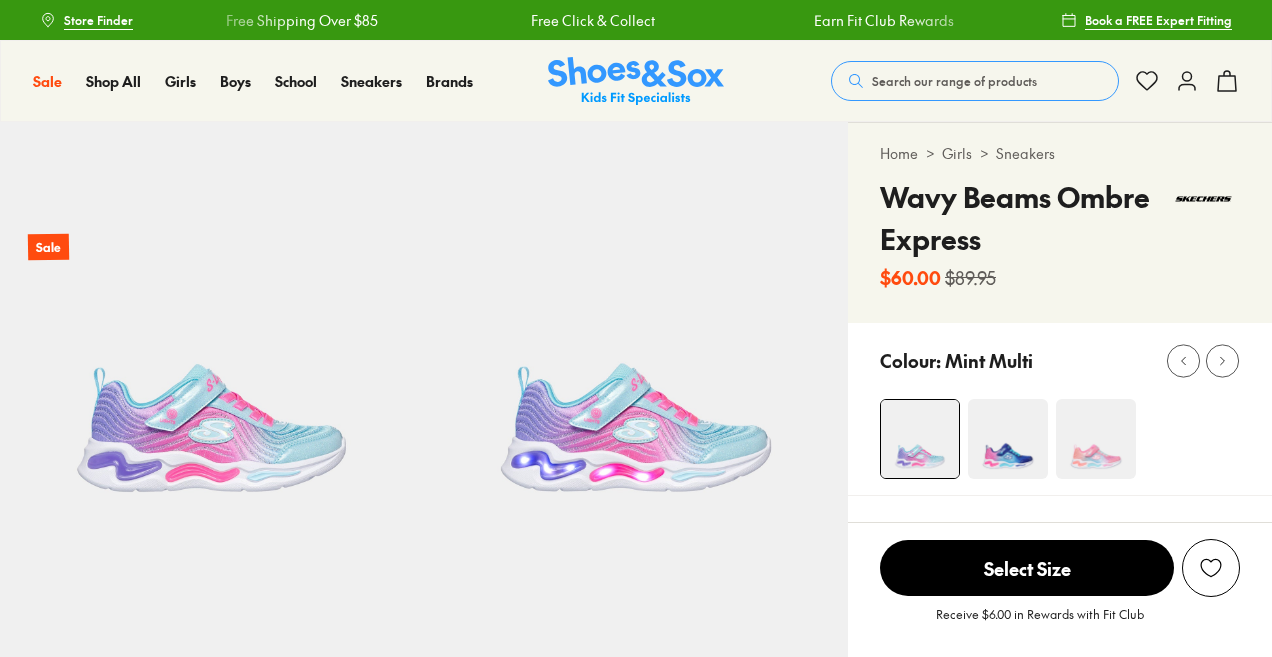 select on "*" 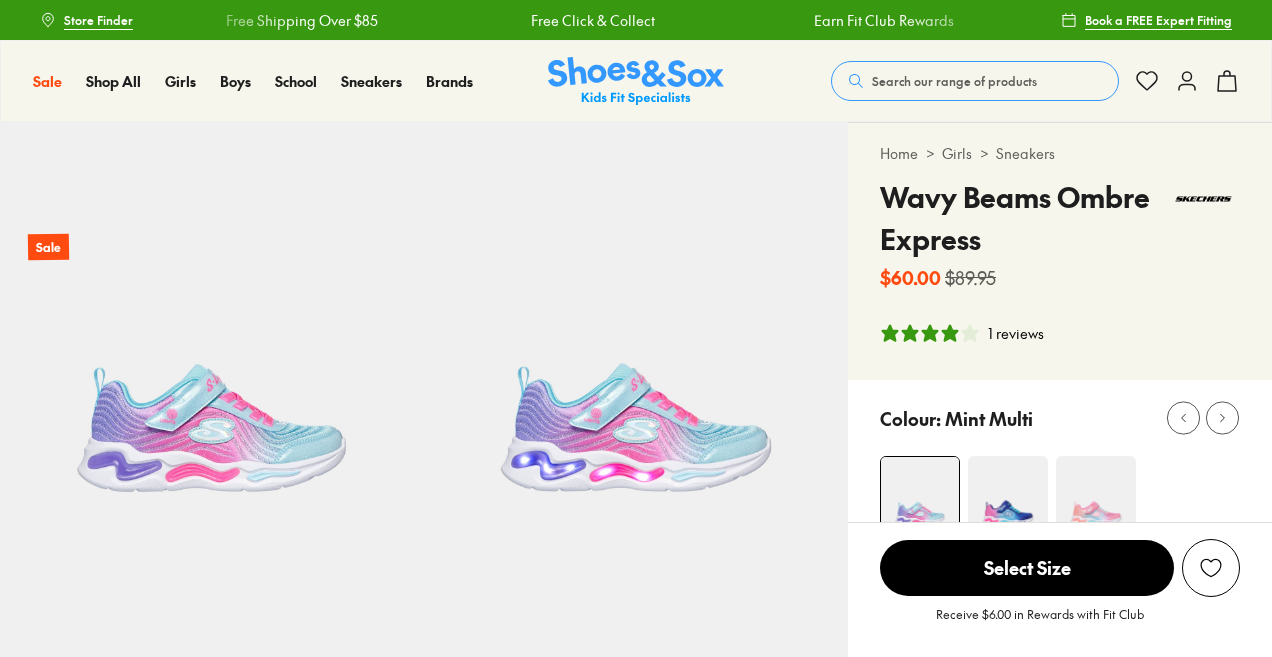 scroll, scrollTop: 0, scrollLeft: 0, axis: both 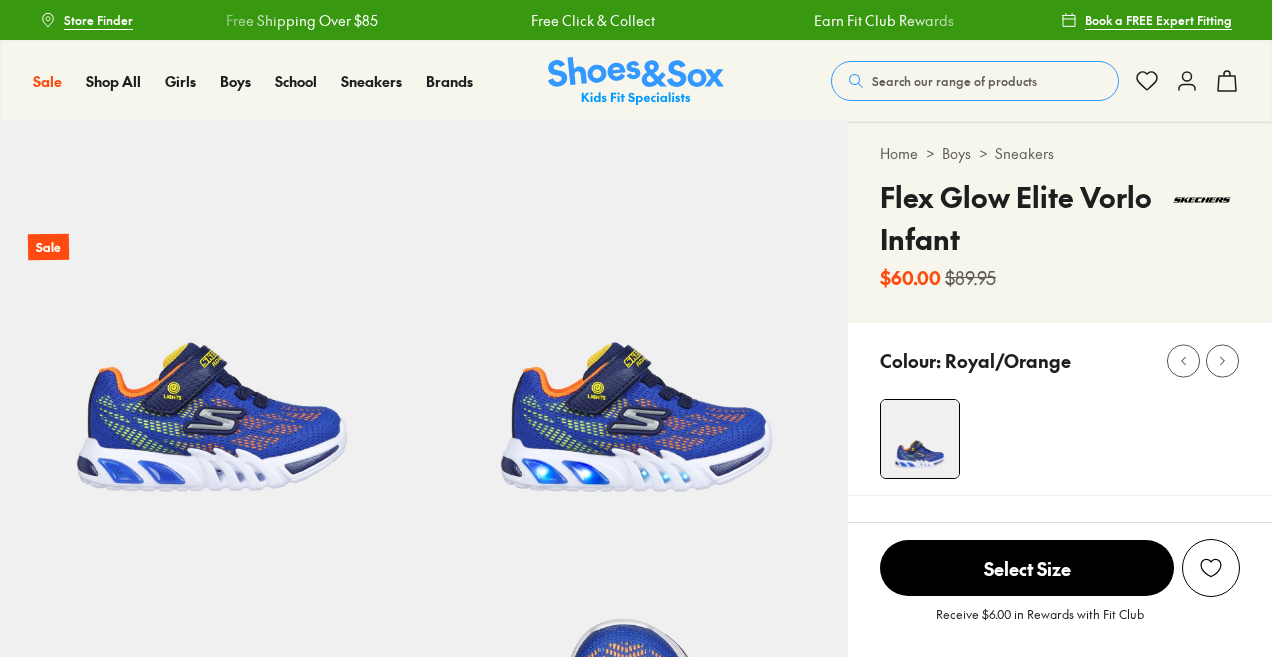 select on "*" 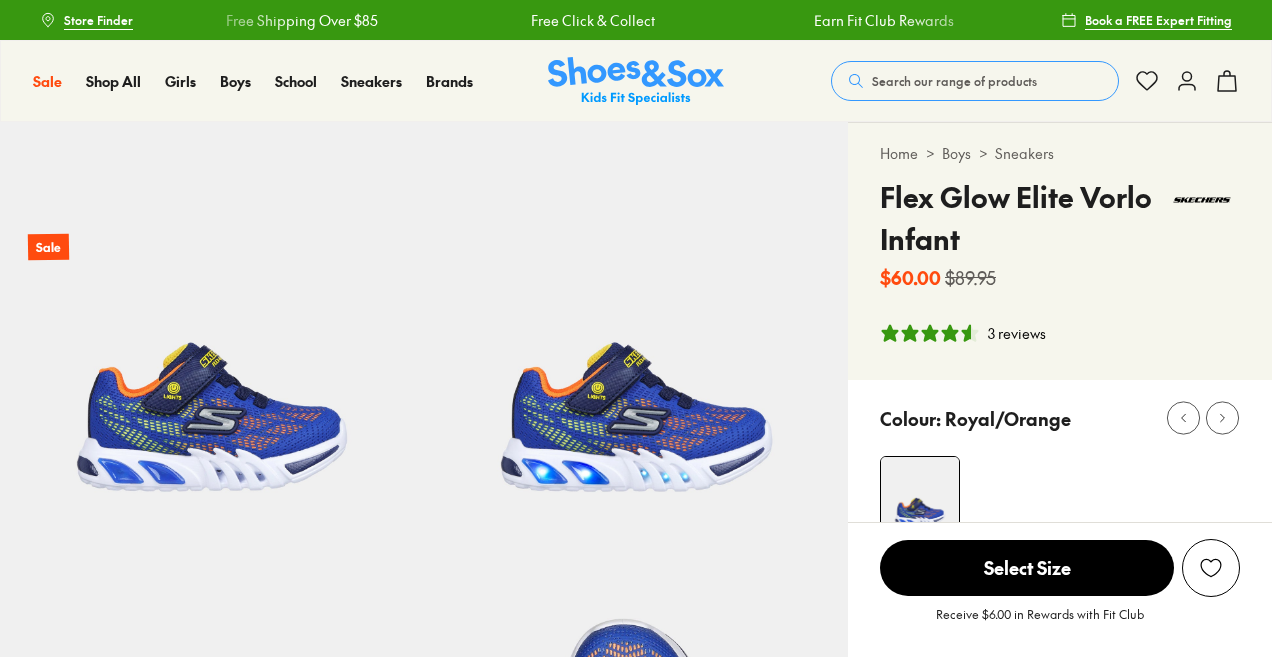 scroll, scrollTop: 0, scrollLeft: 0, axis: both 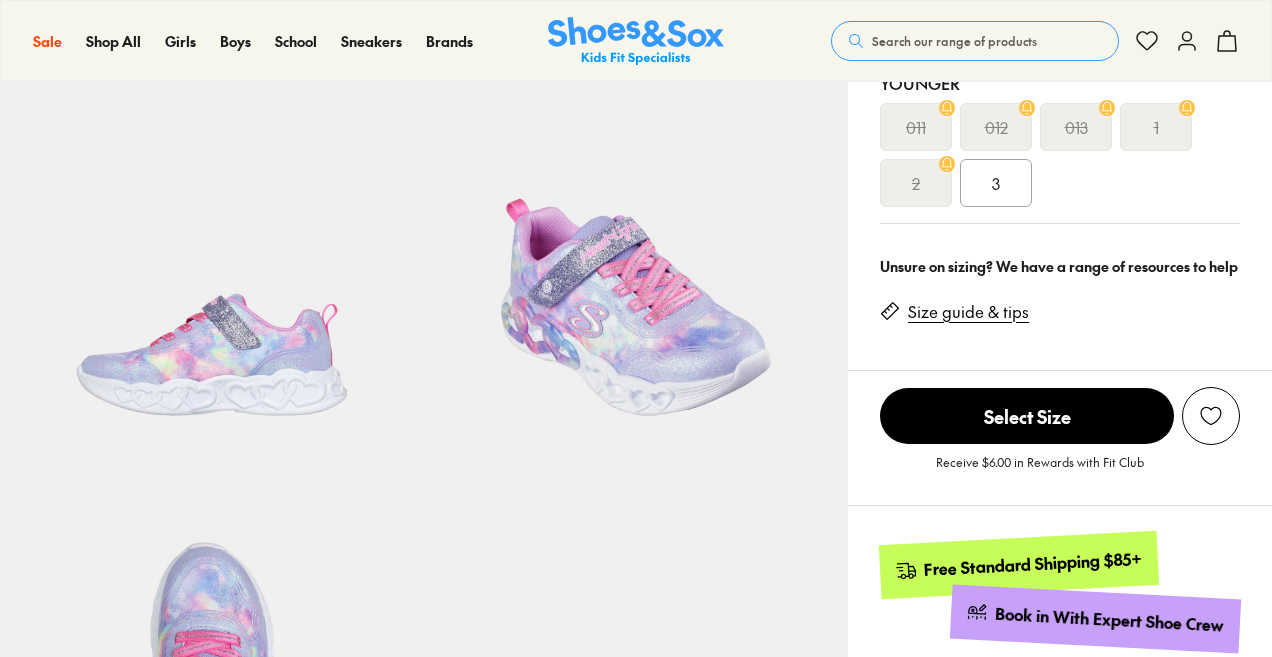 click on "3" at bounding box center (996, 183) 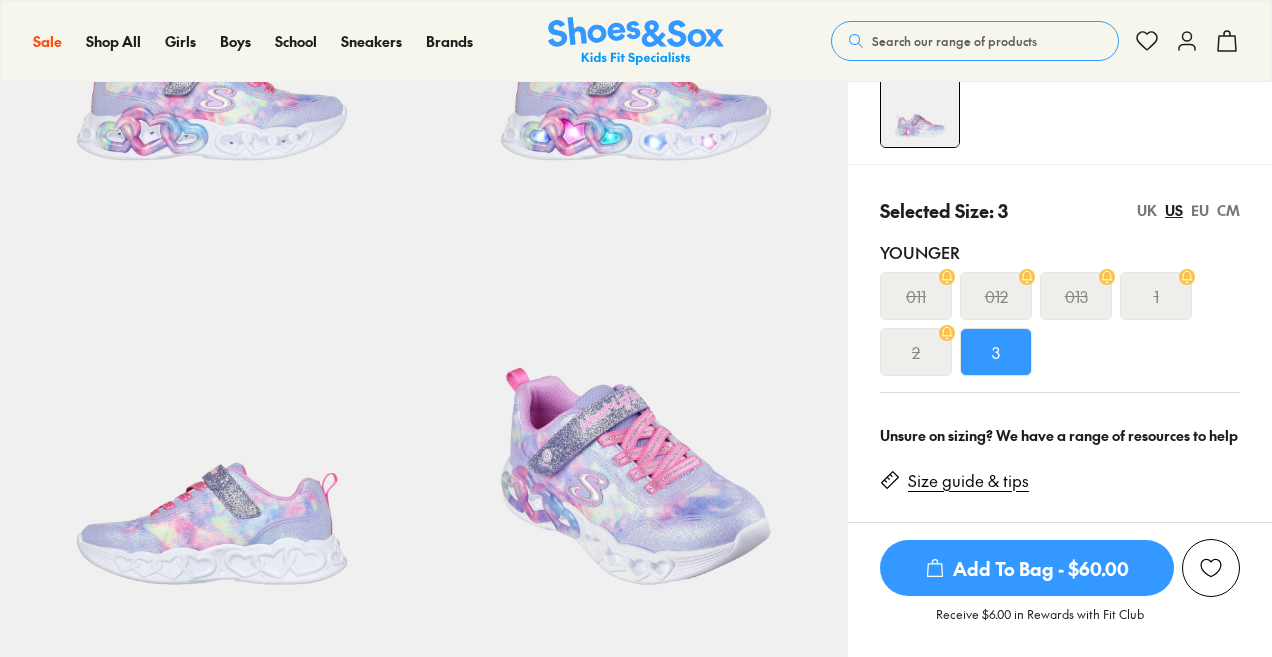 scroll, scrollTop: 300, scrollLeft: 0, axis: vertical 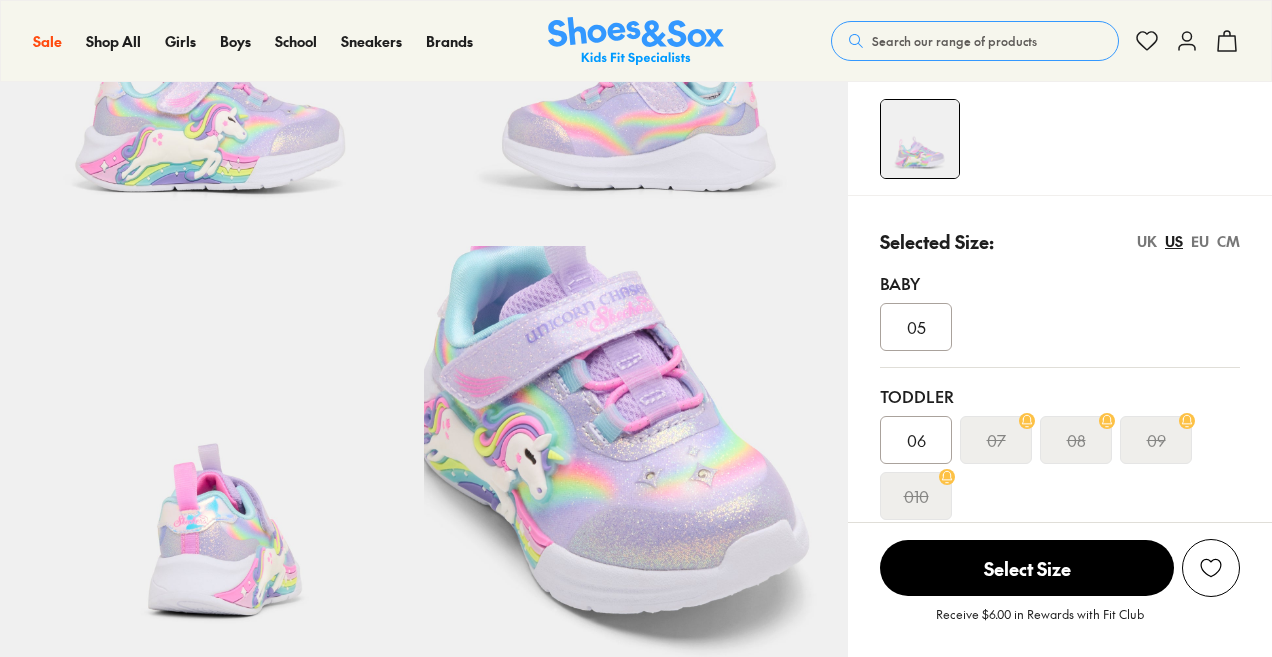 select on "*" 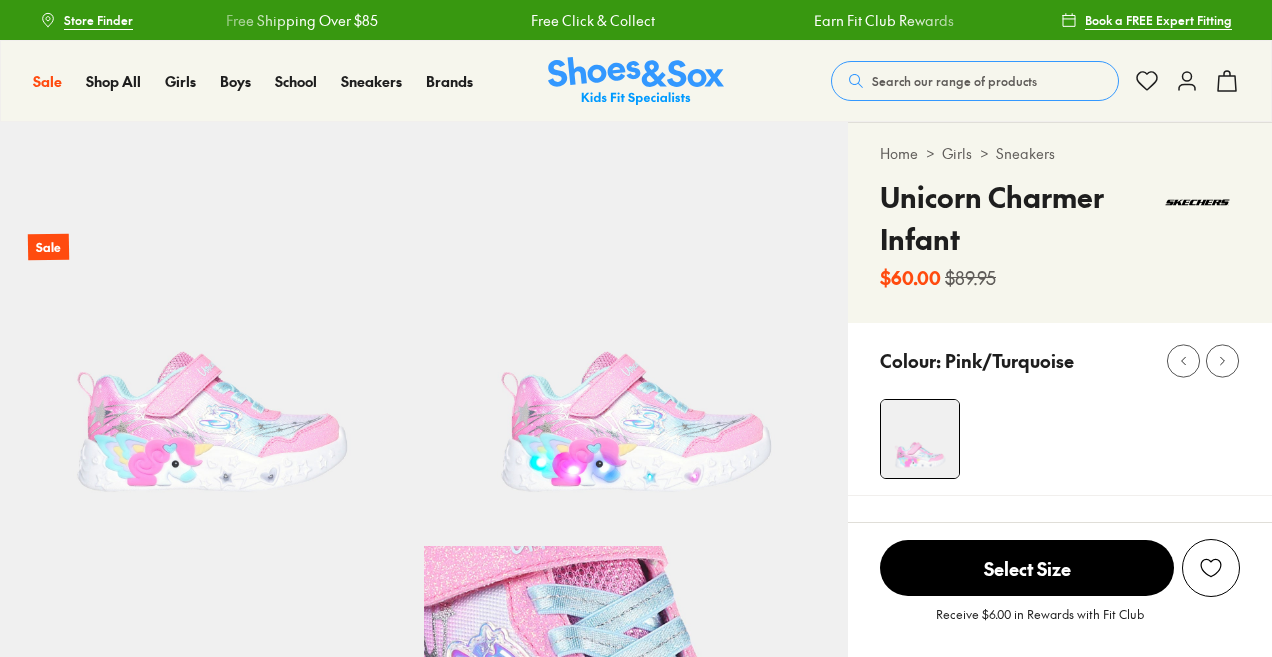 scroll, scrollTop: 0, scrollLeft: 0, axis: both 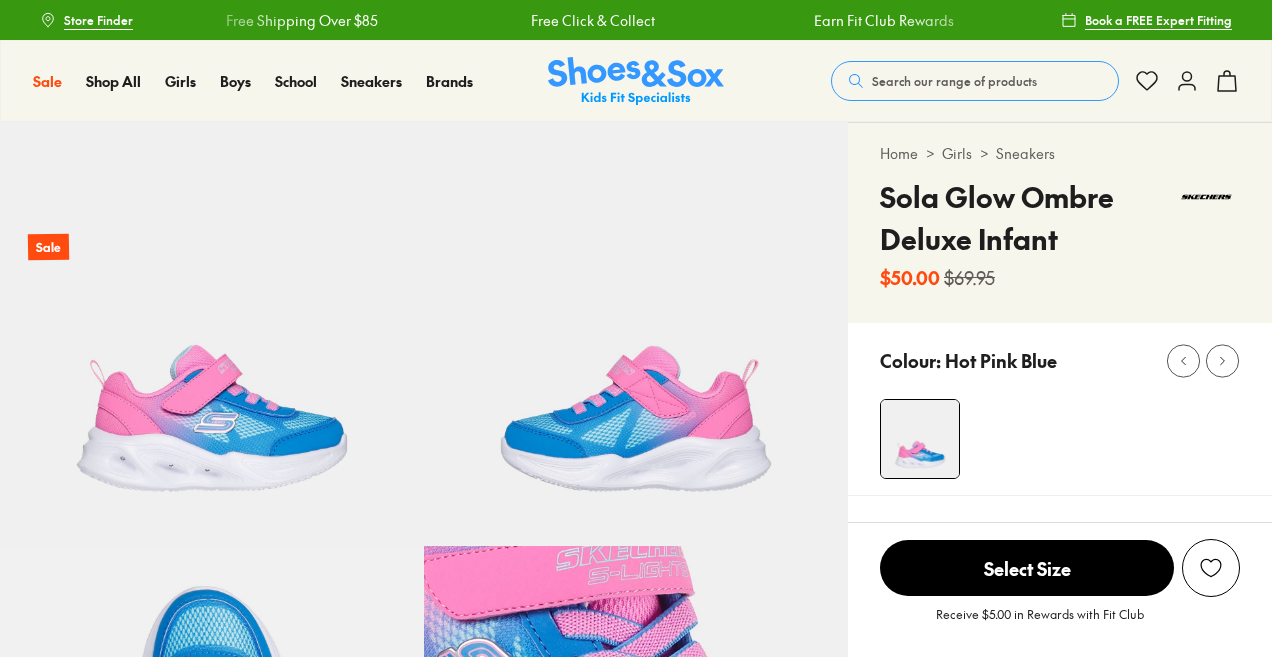 select on "*" 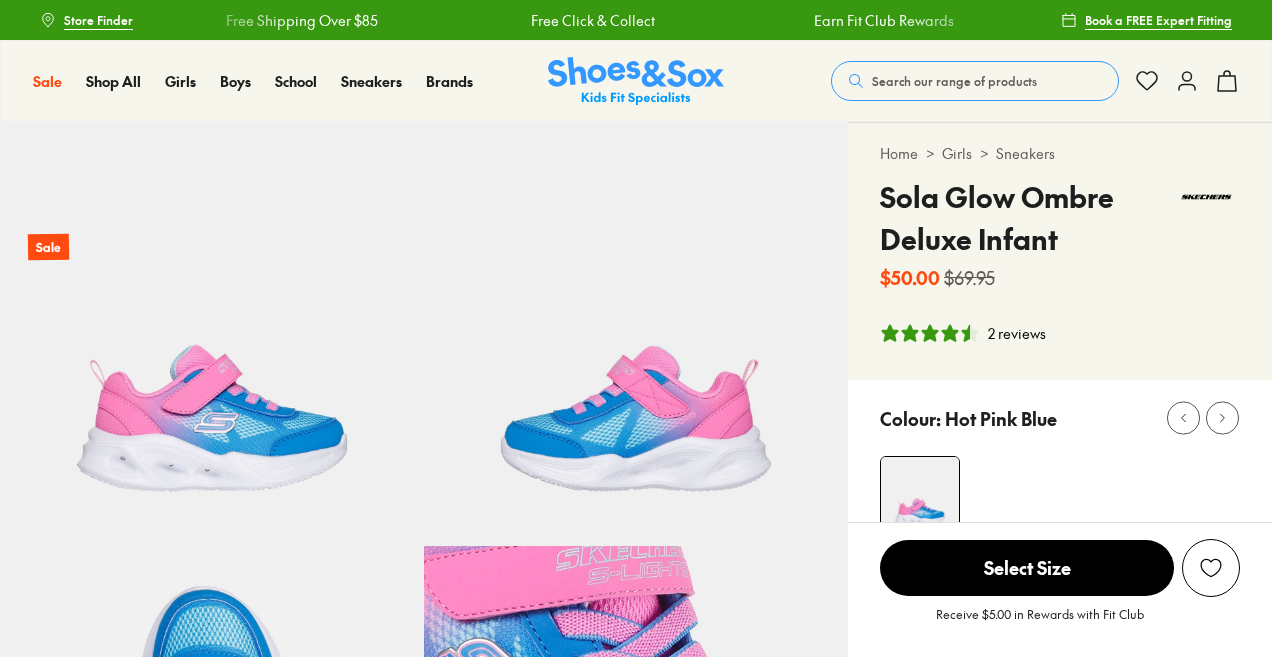 scroll, scrollTop: 0, scrollLeft: 0, axis: both 